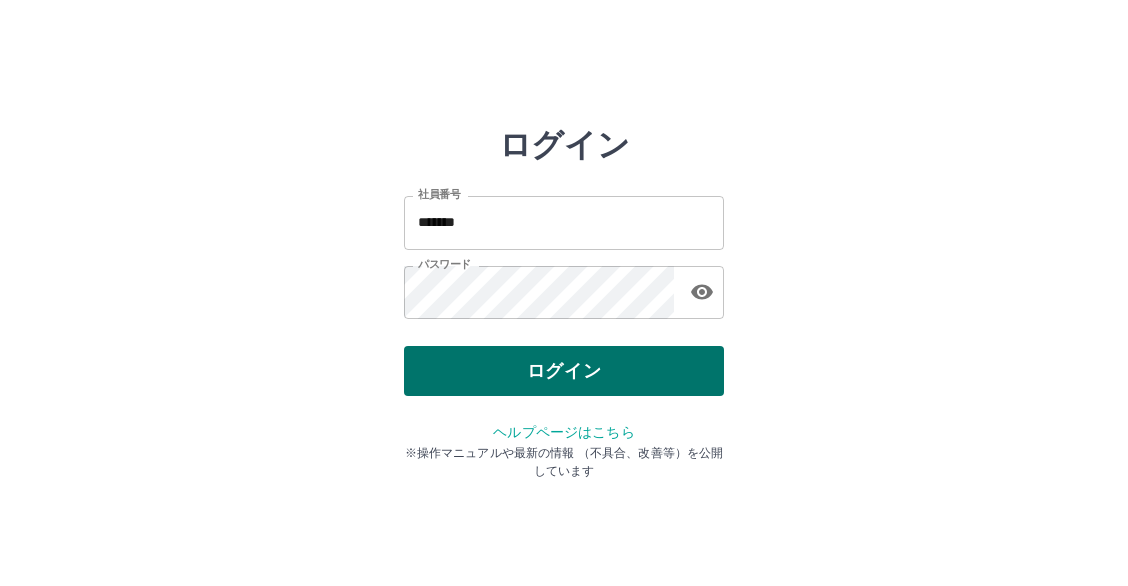 scroll, scrollTop: 0, scrollLeft: 0, axis: both 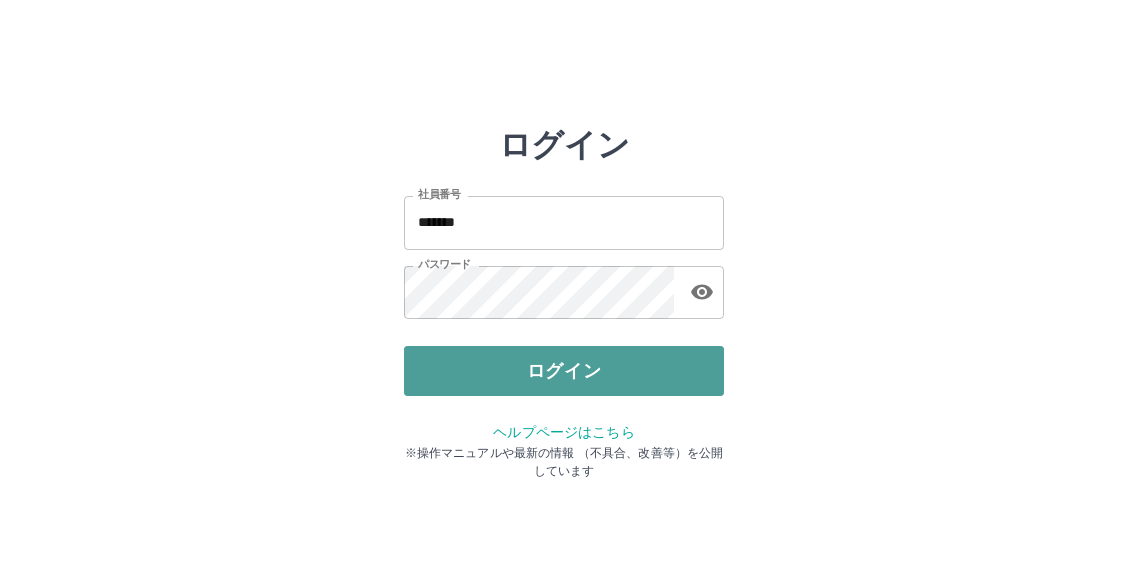 click on "ログイン" at bounding box center [564, 371] 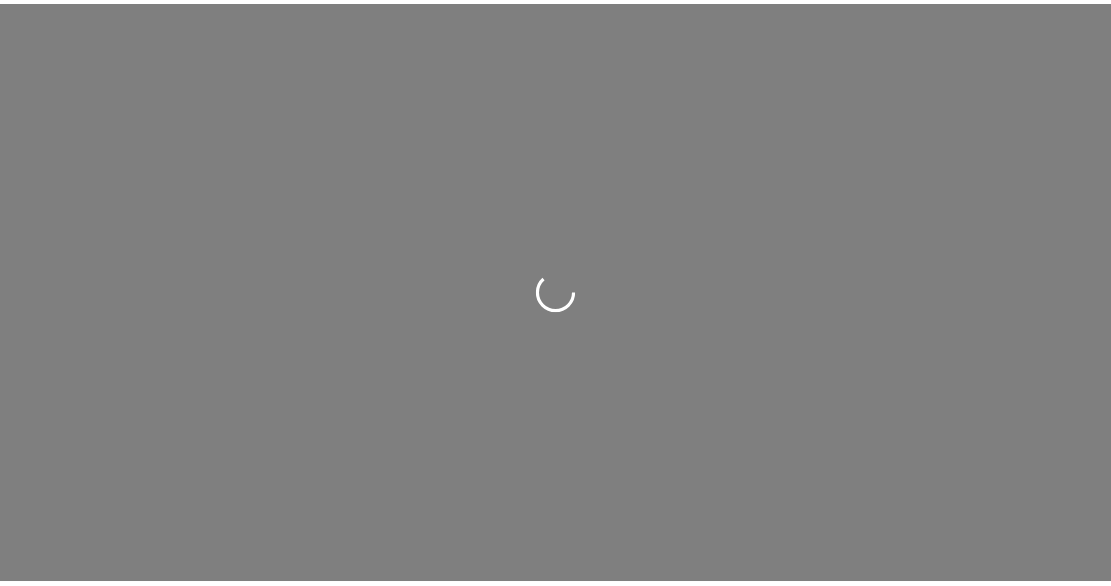 scroll, scrollTop: 0, scrollLeft: 0, axis: both 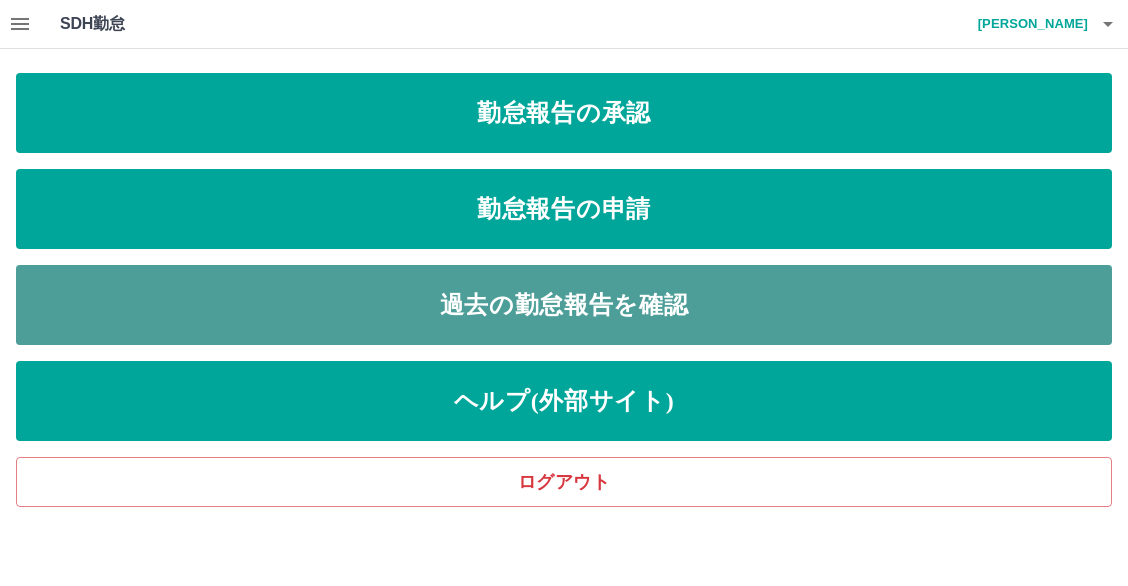 click on "過去の勤怠報告を確認" at bounding box center [564, 305] 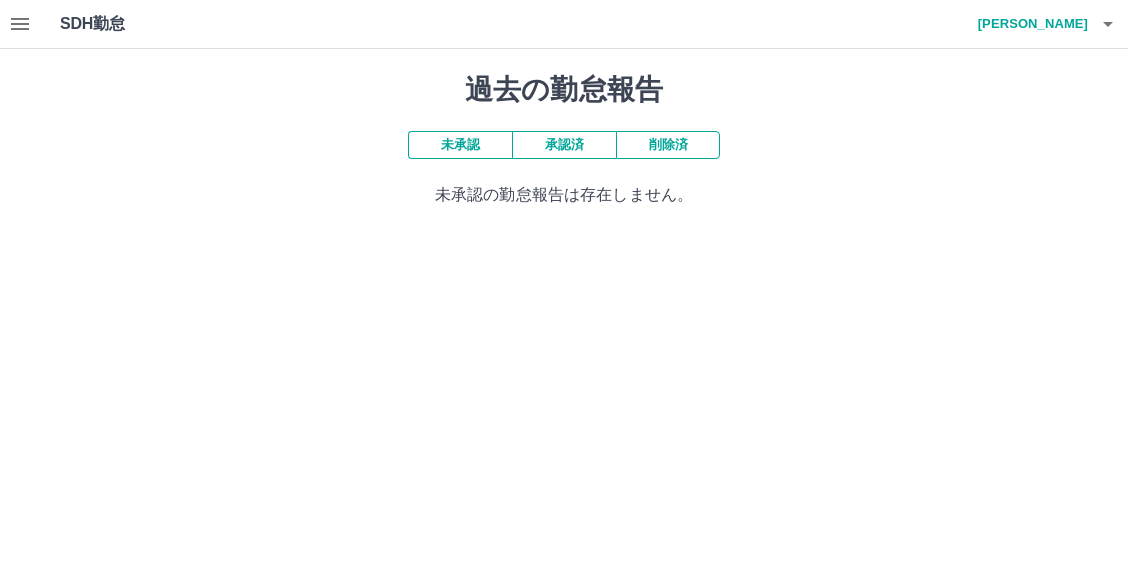 click on "承認済" at bounding box center (564, 145) 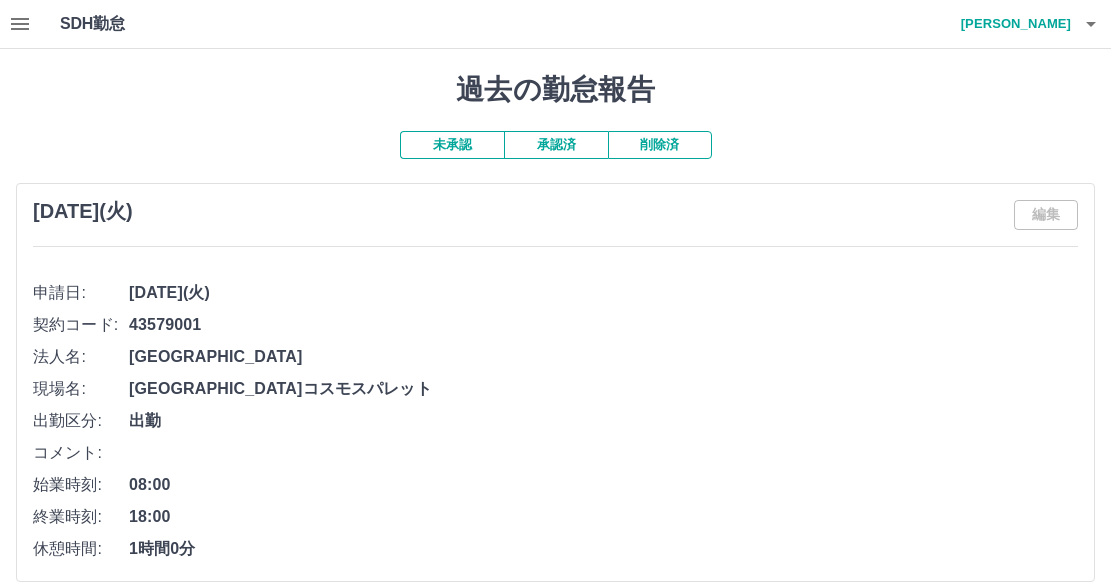 click 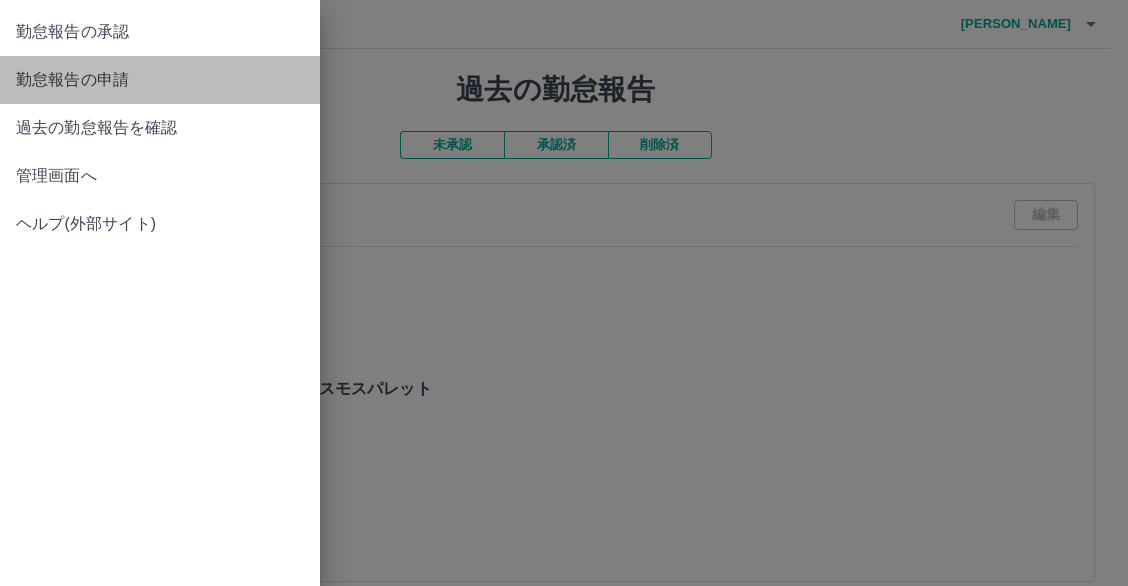 click on "勤怠報告の申請" at bounding box center (160, 80) 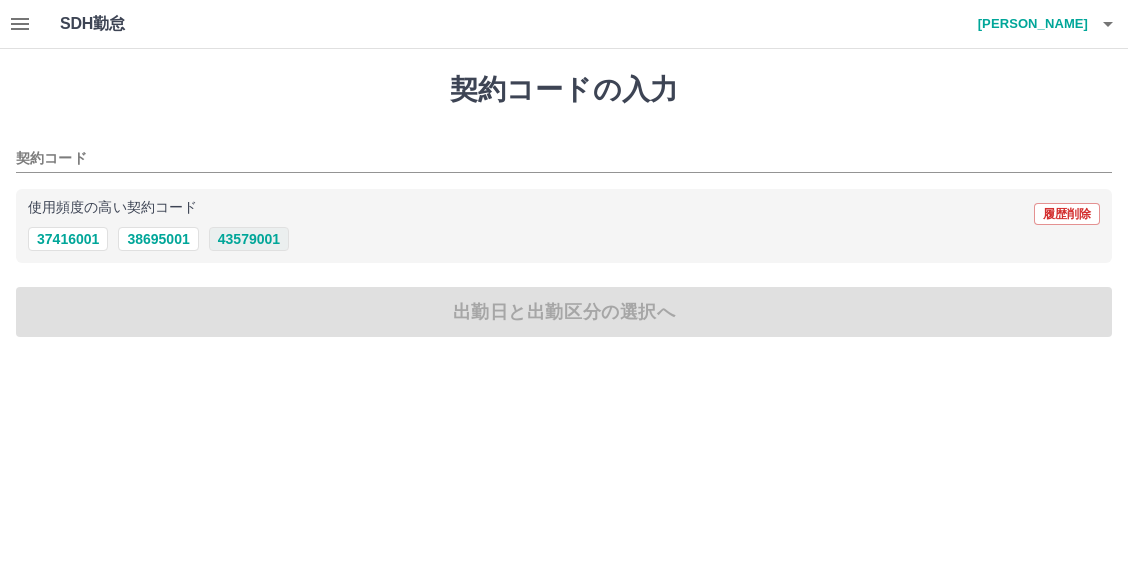 click on "43579001" at bounding box center [249, 239] 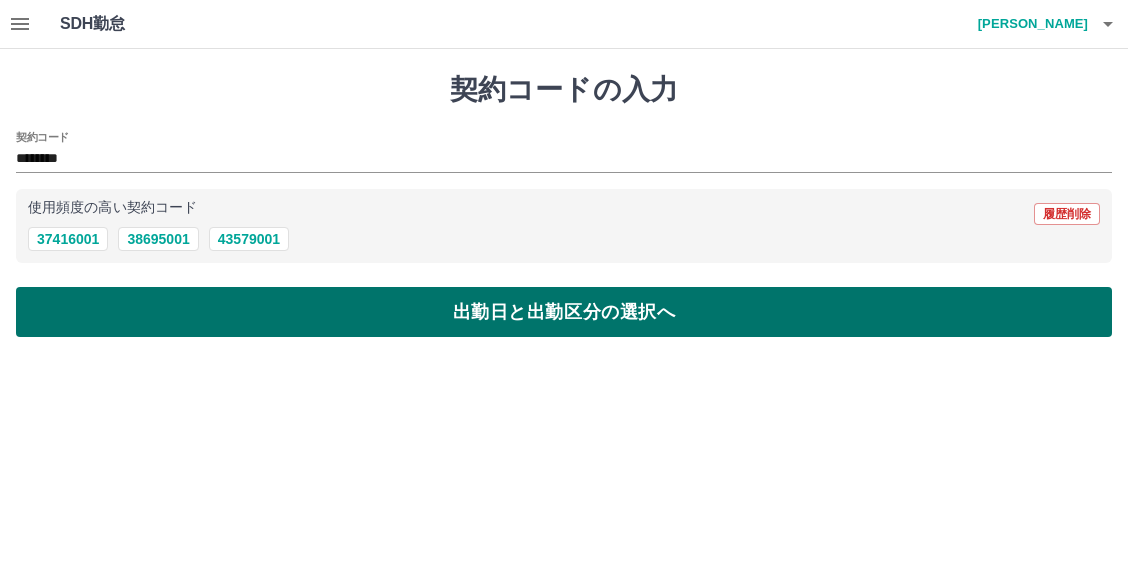 click on "出勤日と出勤区分の選択へ" at bounding box center (564, 312) 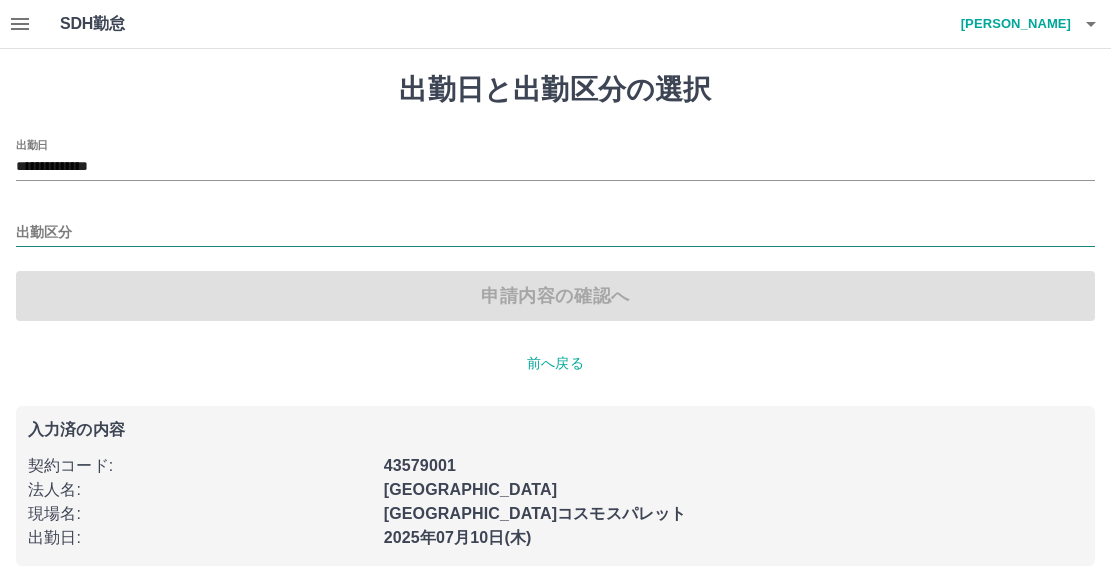 click on "出勤区分" at bounding box center (555, 233) 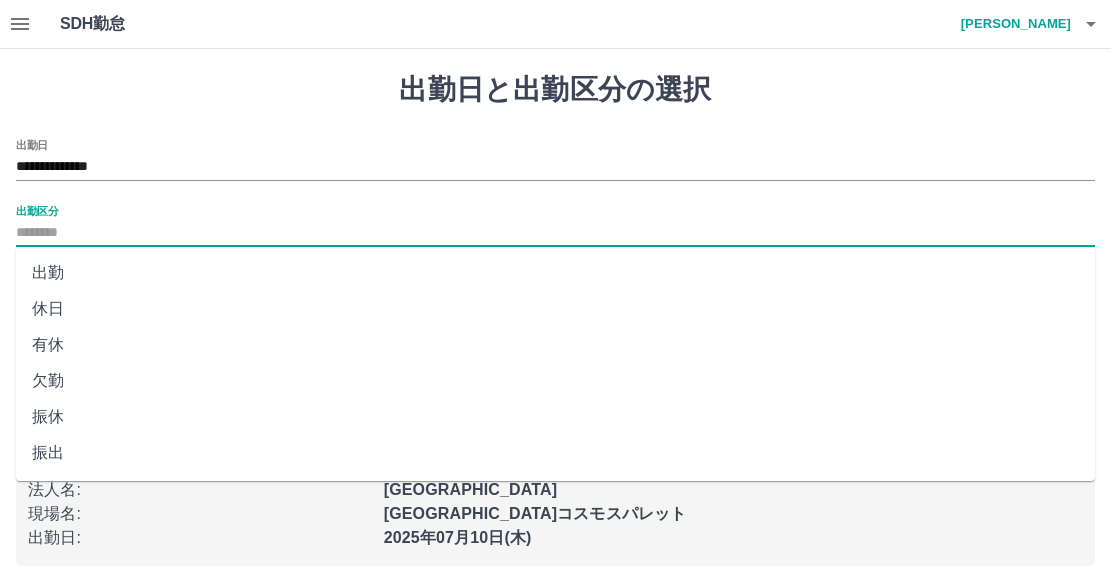 click on "出勤" at bounding box center (555, 273) 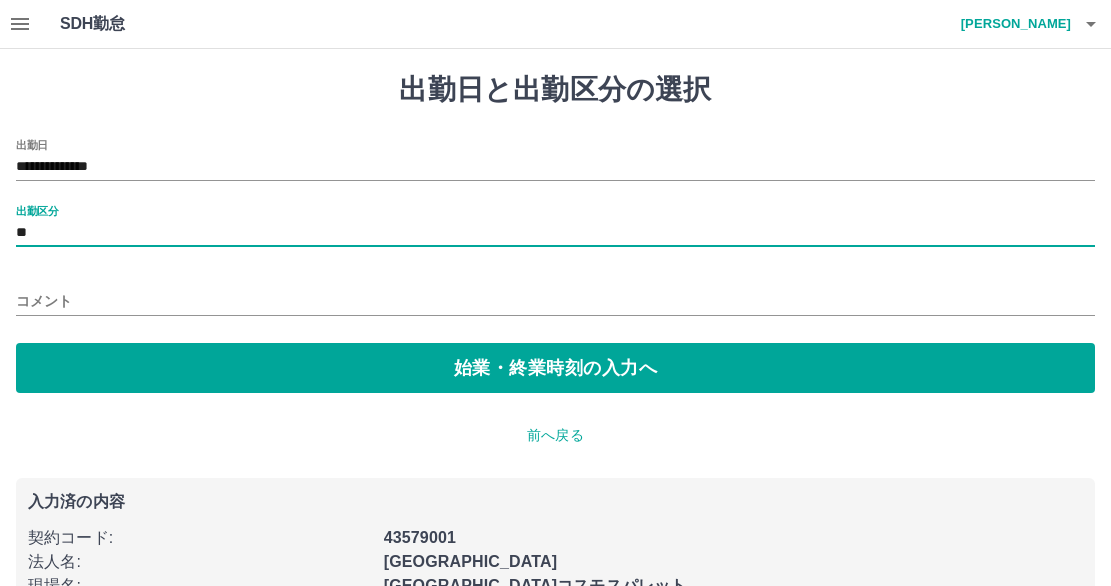 click on "コメント" at bounding box center (555, 301) 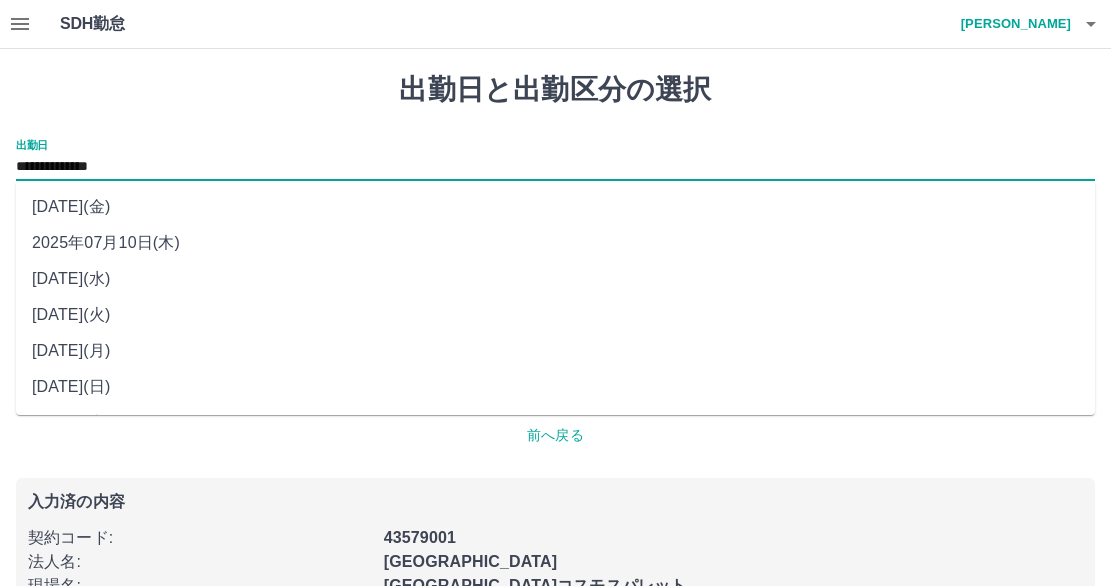 click on "**********" at bounding box center (555, 167) 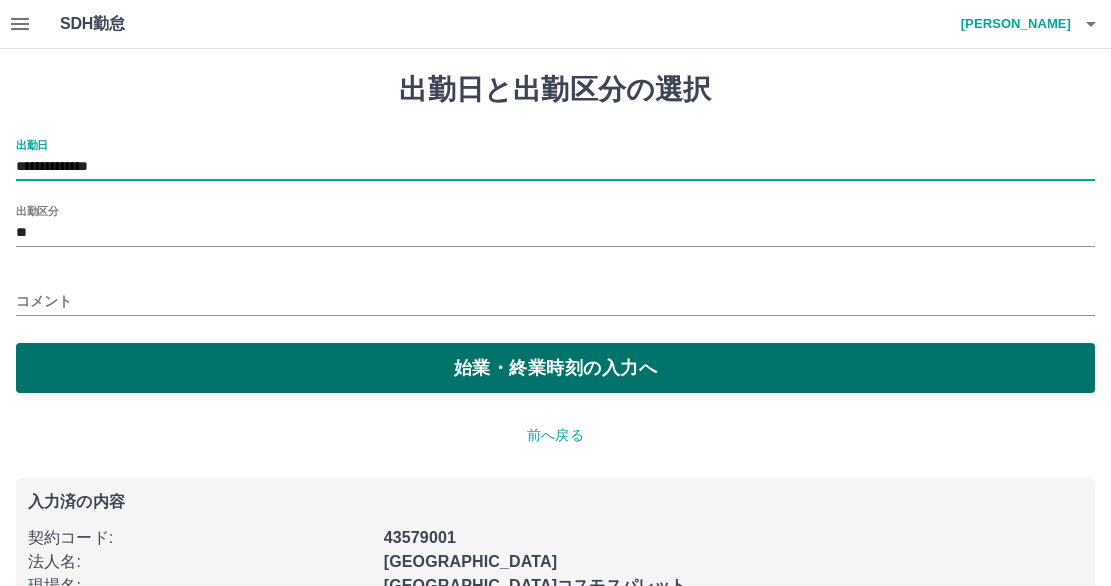 click on "始業・終業時刻の入力へ" at bounding box center (555, 368) 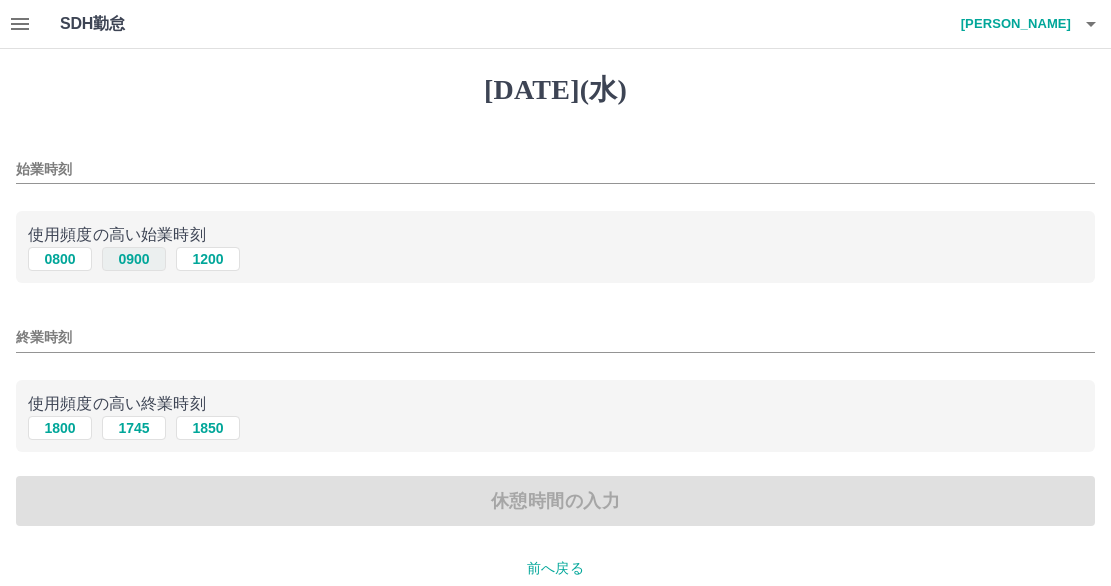 click on "0900" at bounding box center [134, 259] 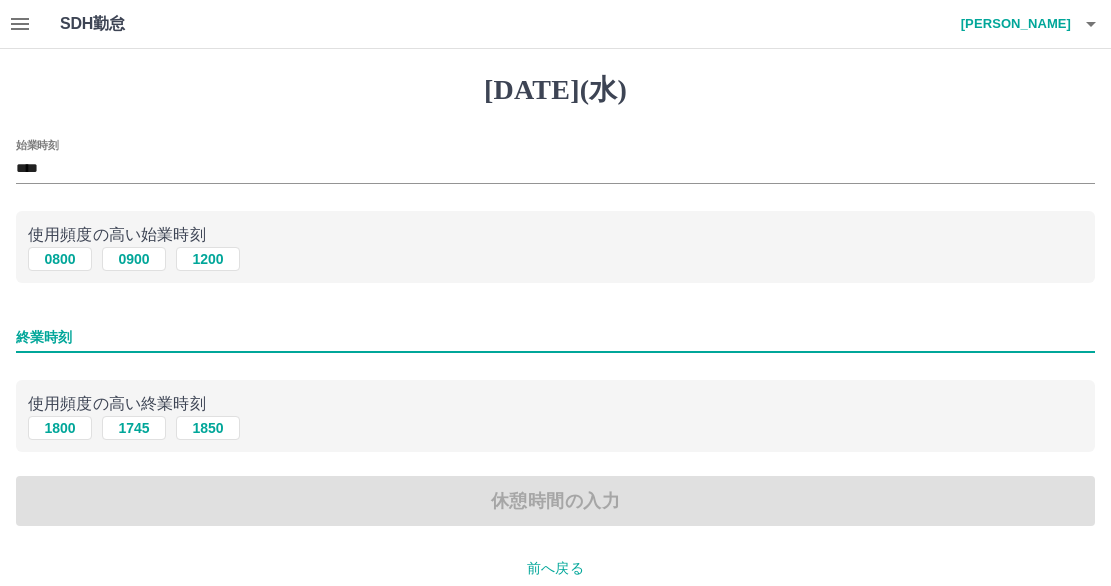 click on "終業時刻" at bounding box center [555, 337] 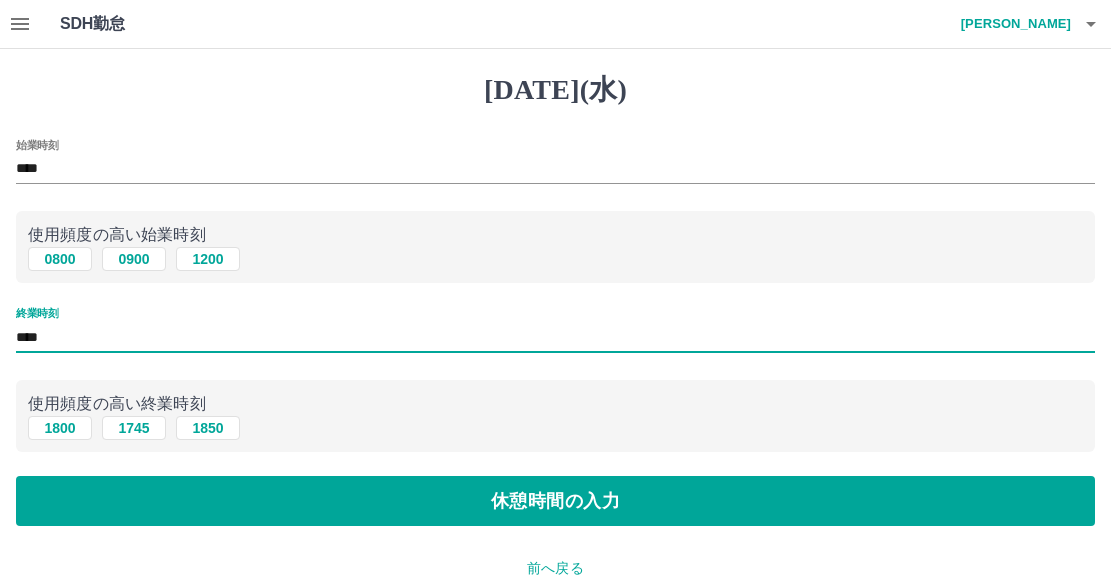 type on "****" 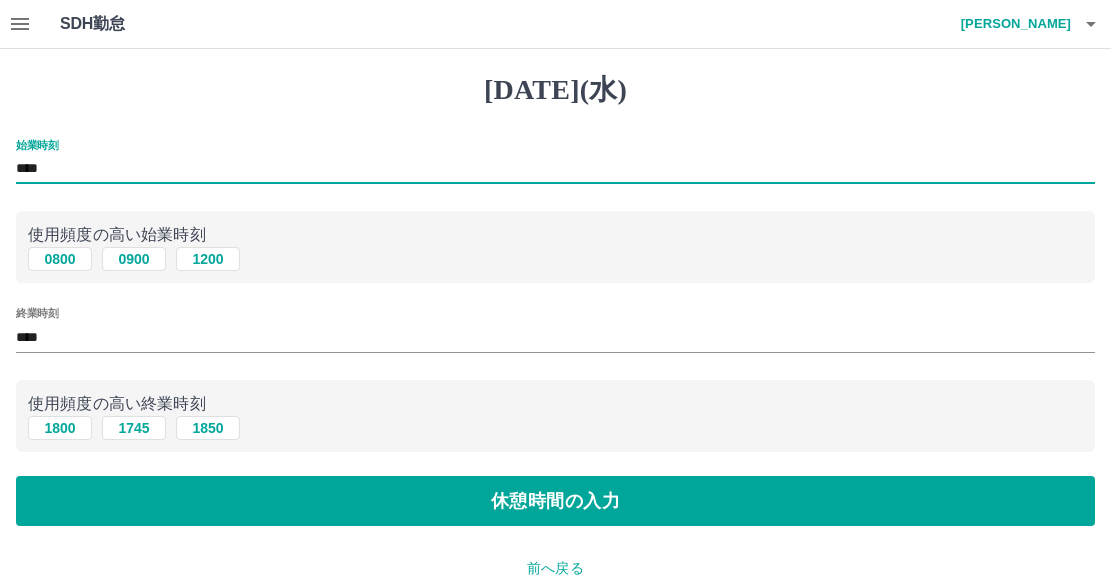 drag, startPoint x: 45, startPoint y: 170, endPoint x: -66, endPoint y: 160, distance: 111.44954 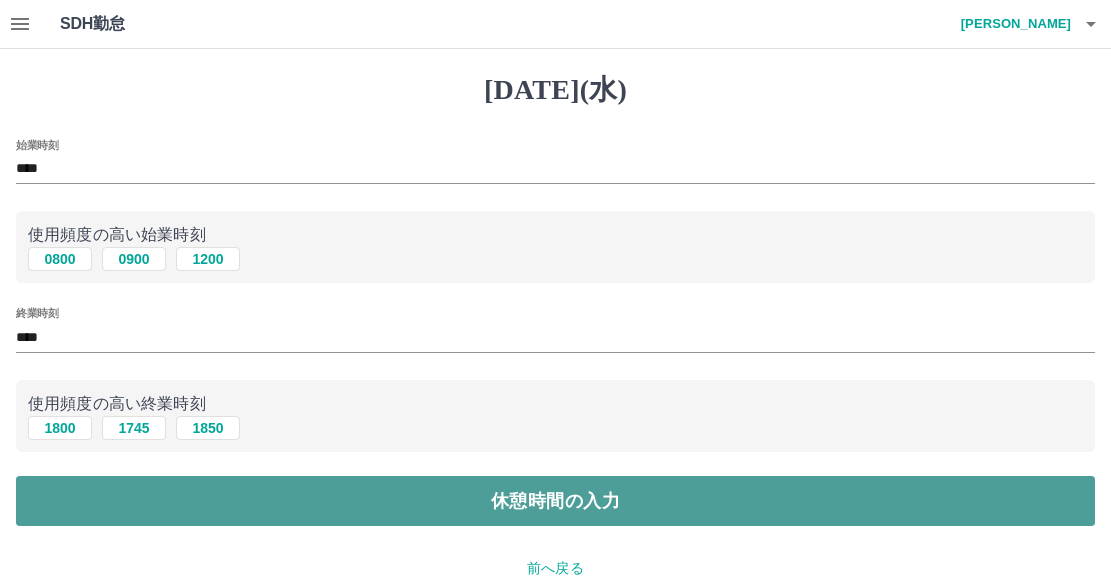 click on "休憩時間の入力" at bounding box center [555, 501] 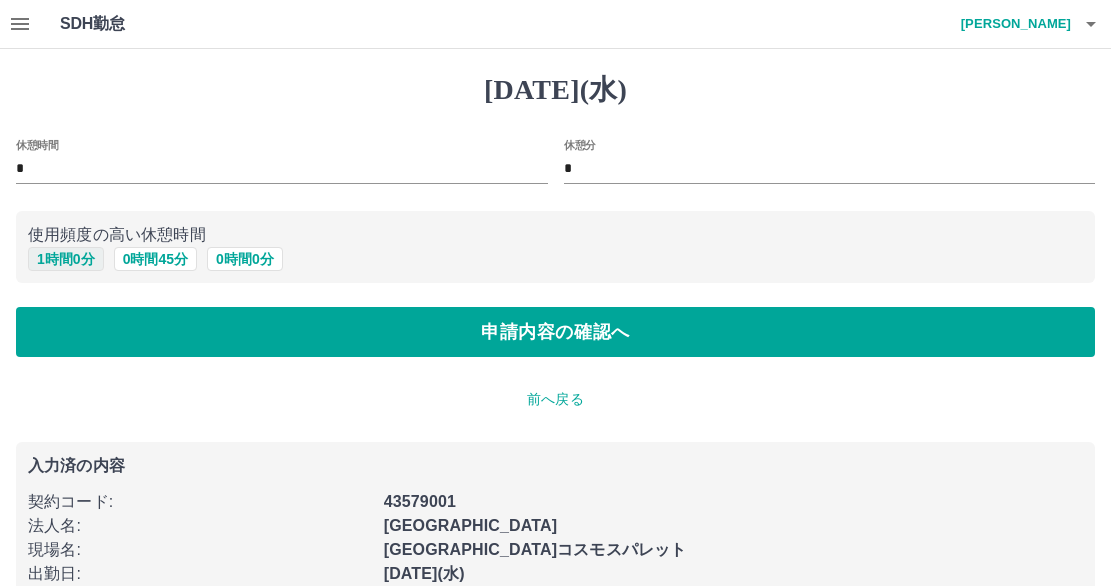 click on "1 時間 0 分" at bounding box center (66, 259) 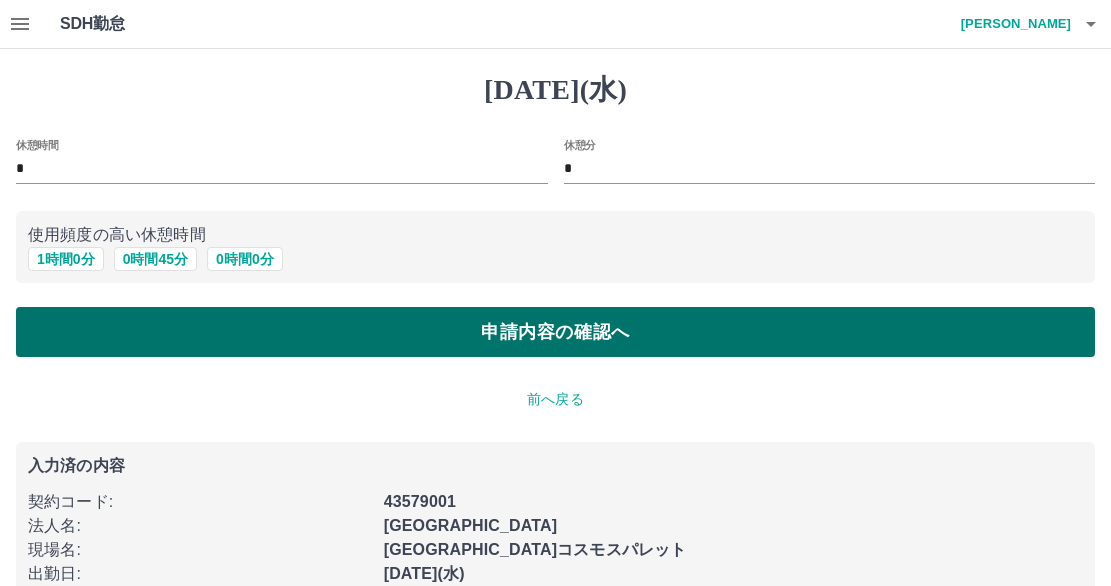 click on "申請内容の確認へ" at bounding box center (555, 332) 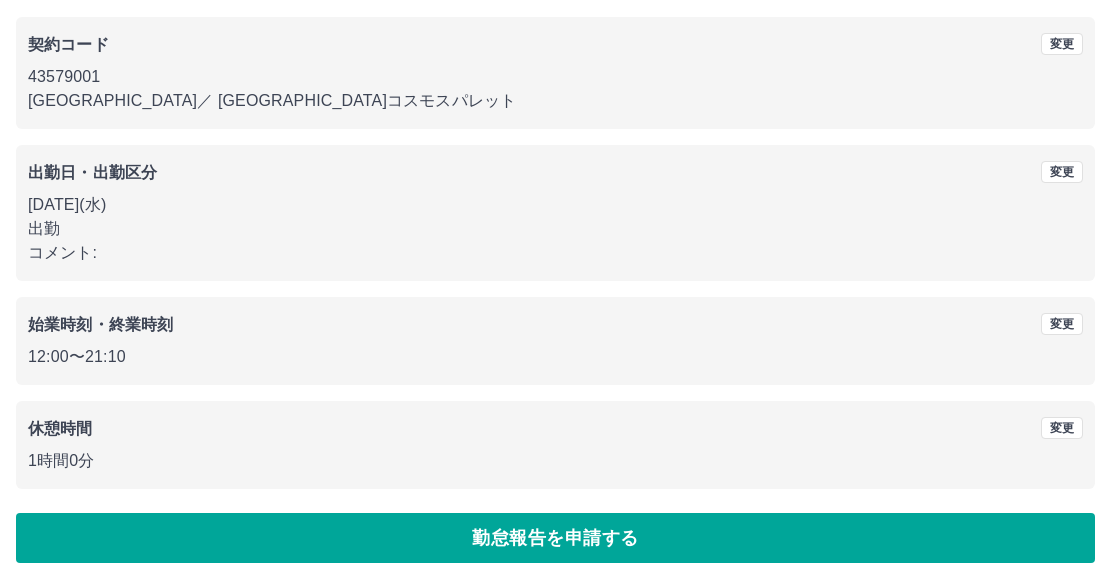 scroll, scrollTop: 163, scrollLeft: 0, axis: vertical 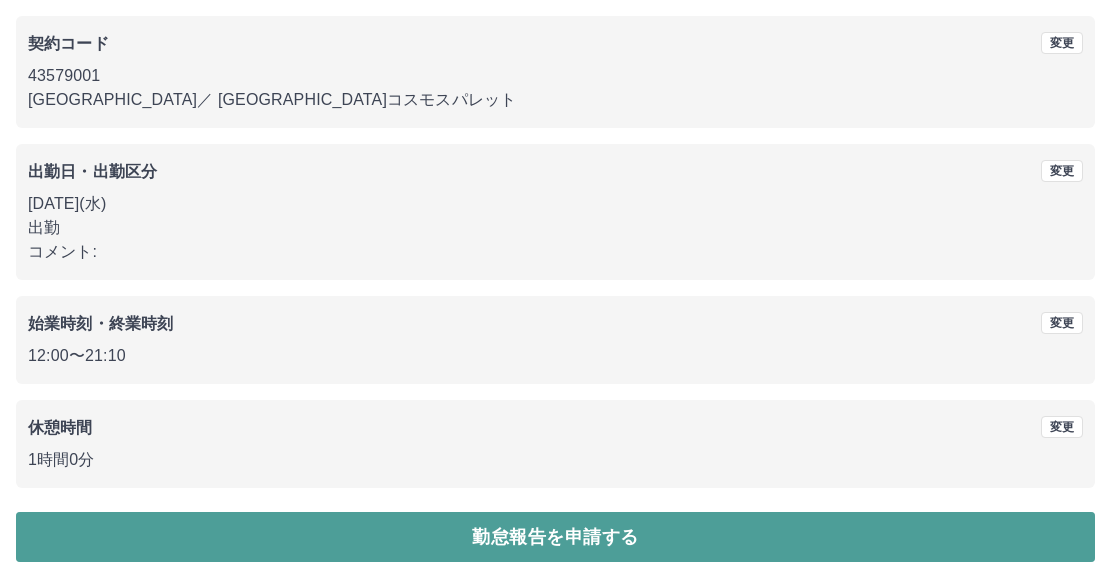 click on "勤怠報告を申請する" at bounding box center [555, 537] 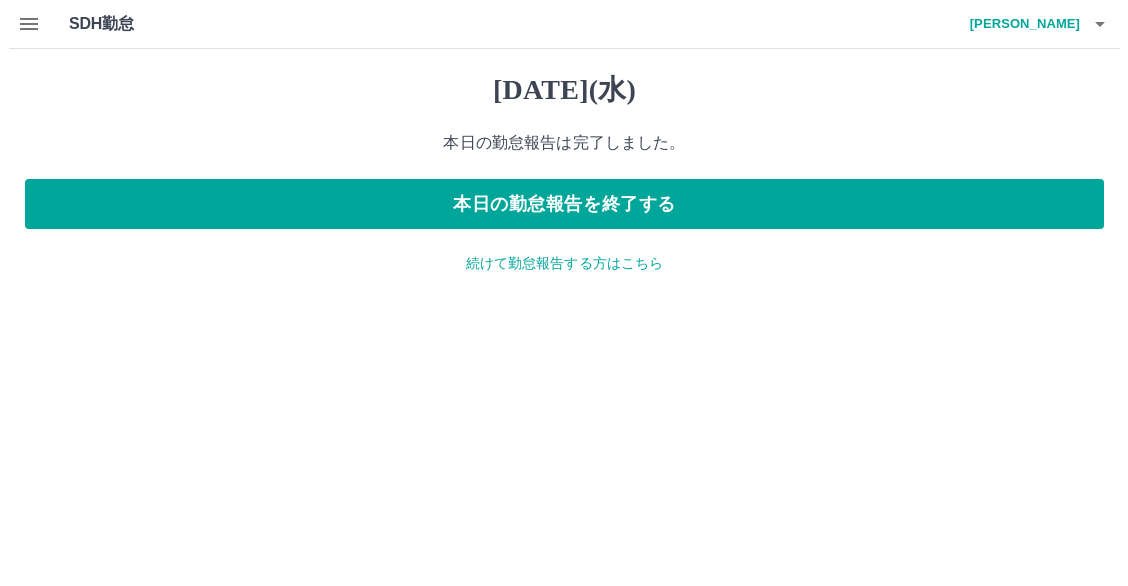 scroll, scrollTop: 0, scrollLeft: 0, axis: both 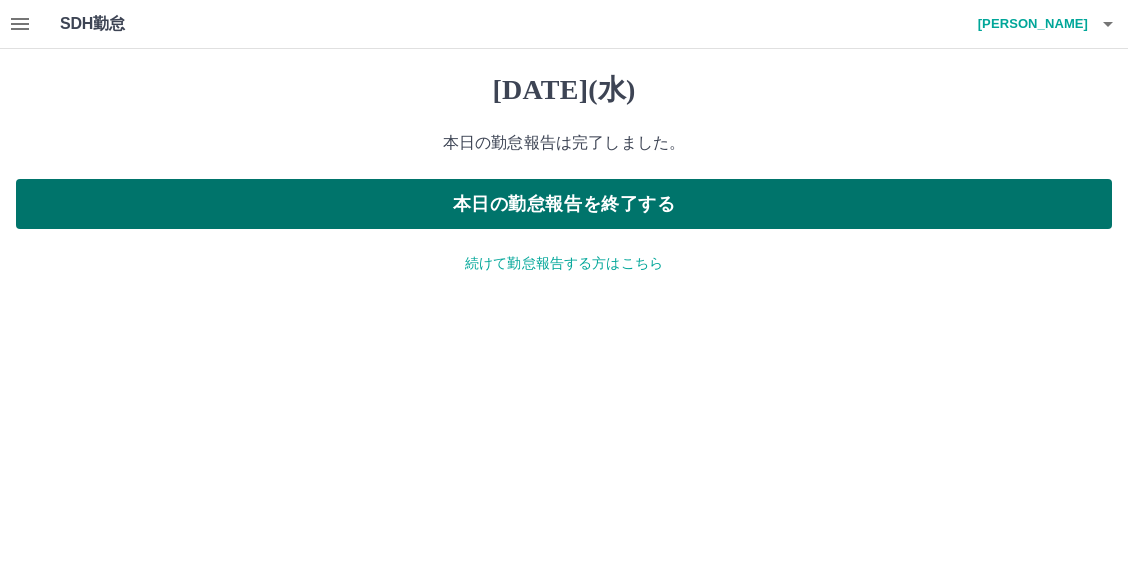 click on "本日の勤怠報告を終了する" at bounding box center [564, 204] 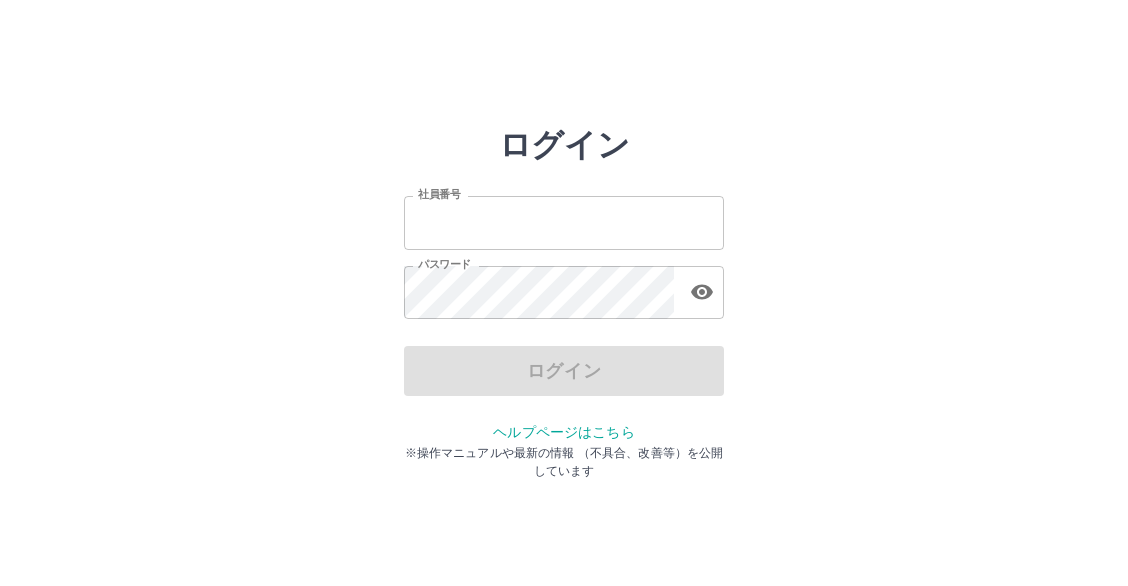 scroll, scrollTop: 0, scrollLeft: 0, axis: both 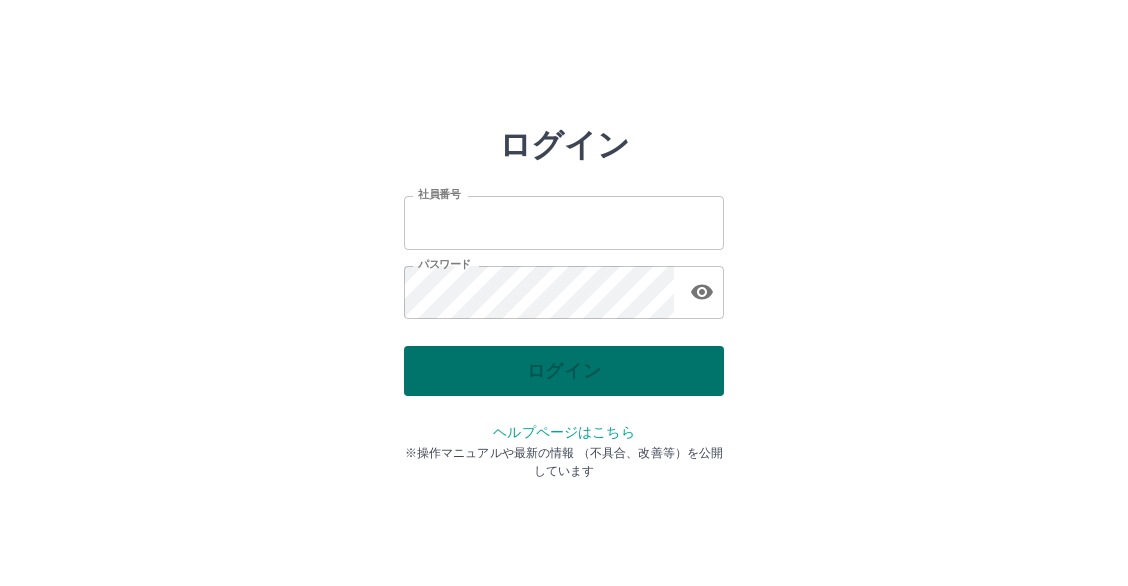 type on "*******" 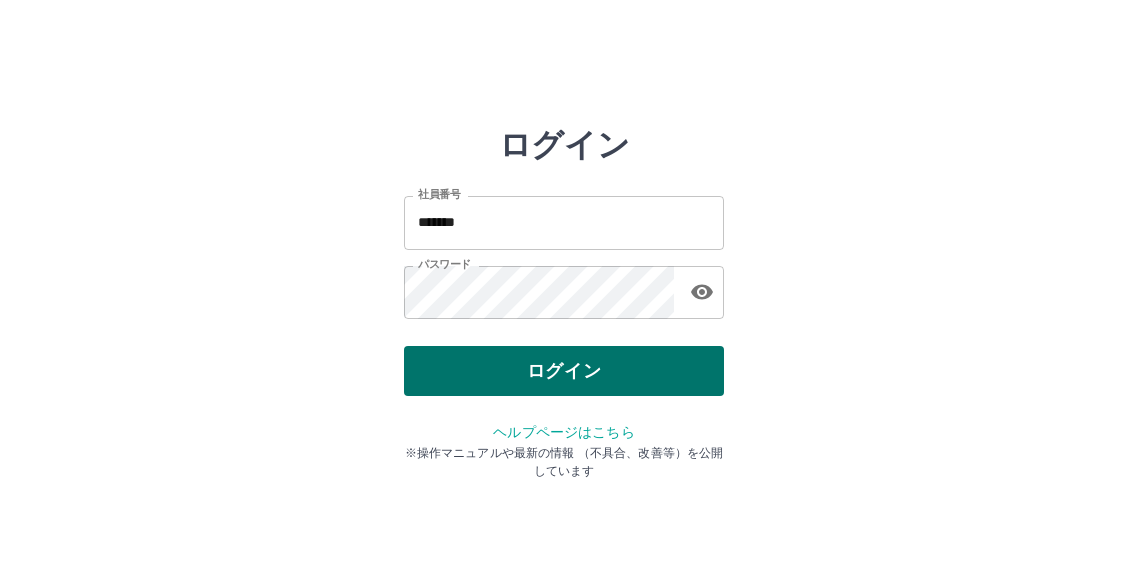 click on "ログイン" at bounding box center (564, 371) 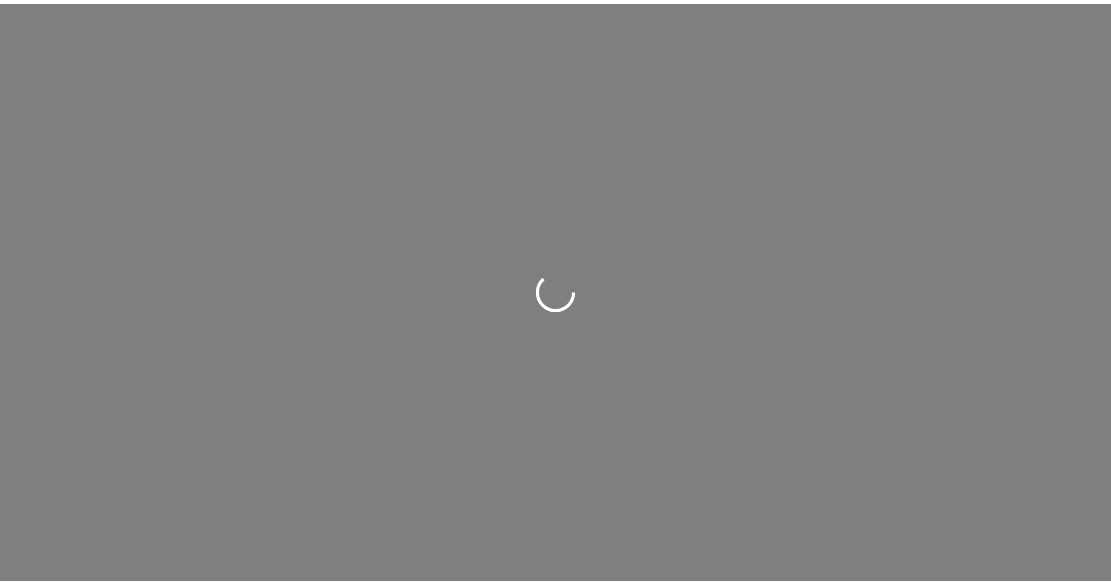 scroll, scrollTop: 0, scrollLeft: 0, axis: both 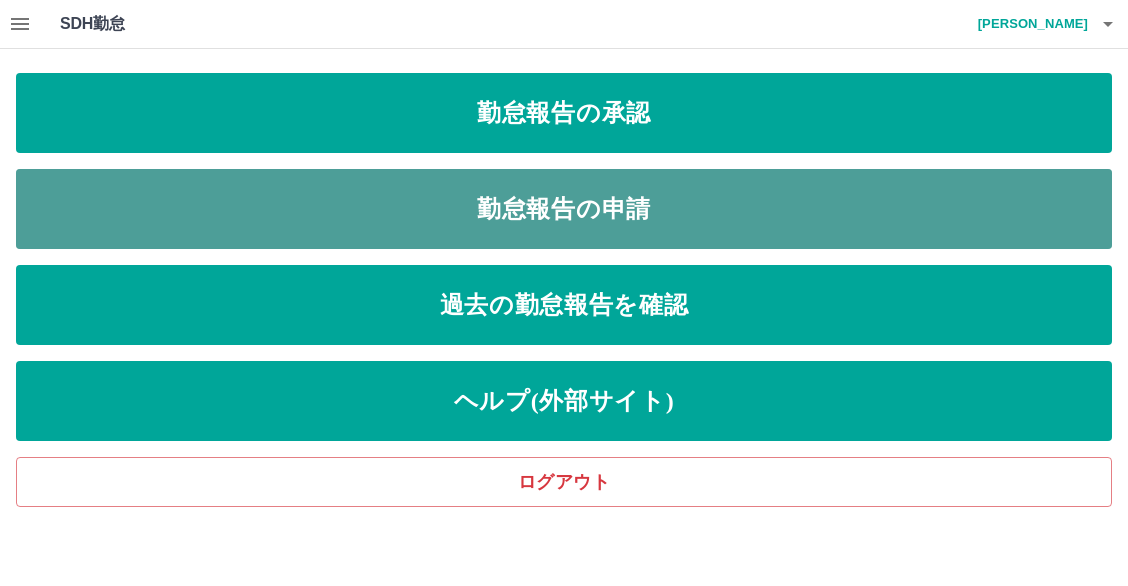 click on "勤怠報告の申請" at bounding box center (564, 209) 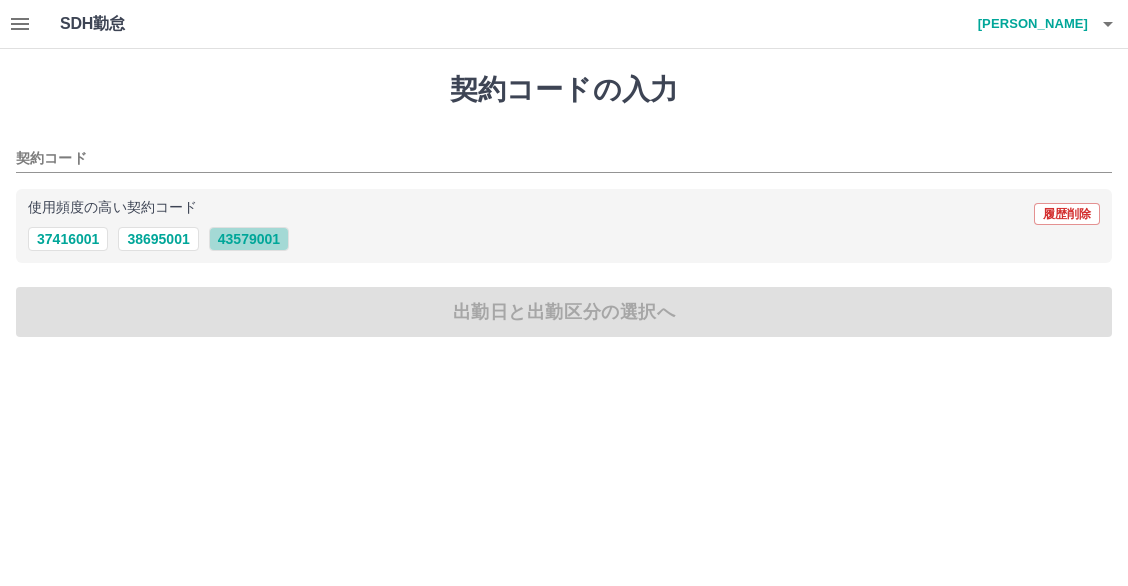 click on "43579001" at bounding box center (249, 239) 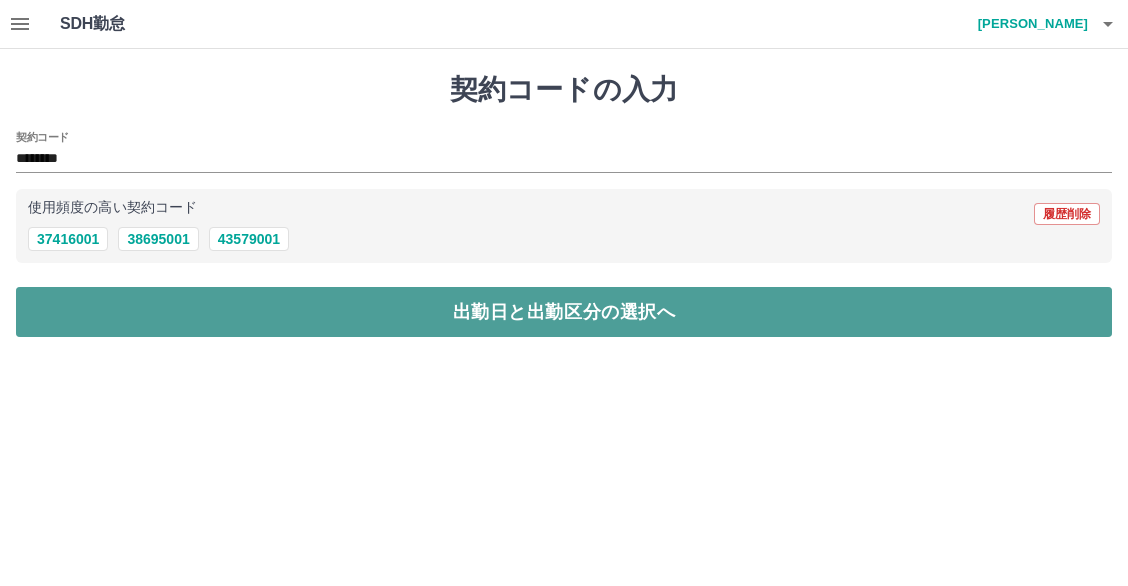 click on "出勤日と出勤区分の選択へ" at bounding box center (564, 312) 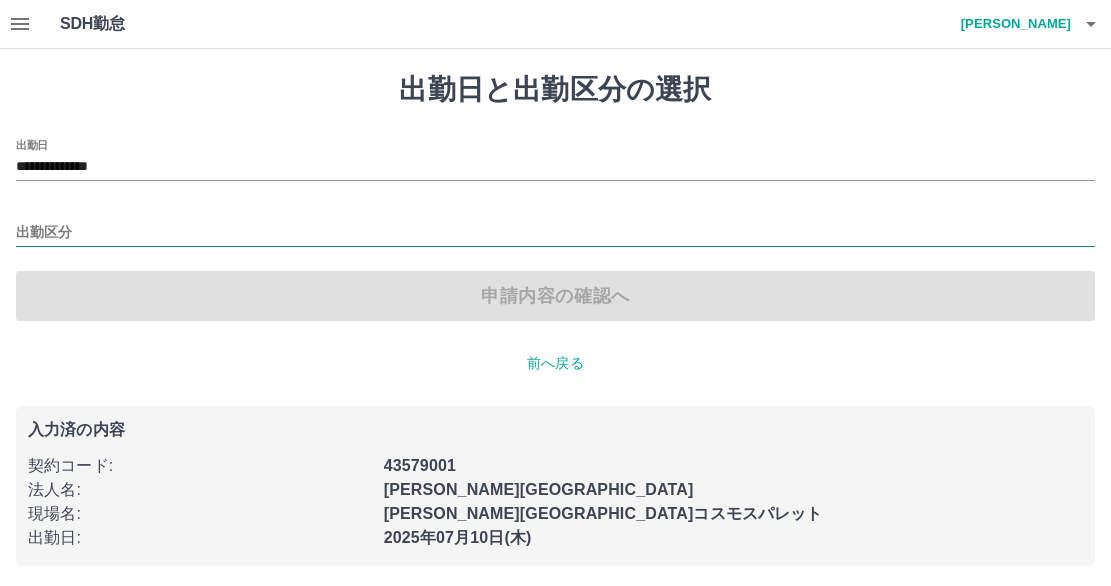 click on "出勤区分" at bounding box center [555, 233] 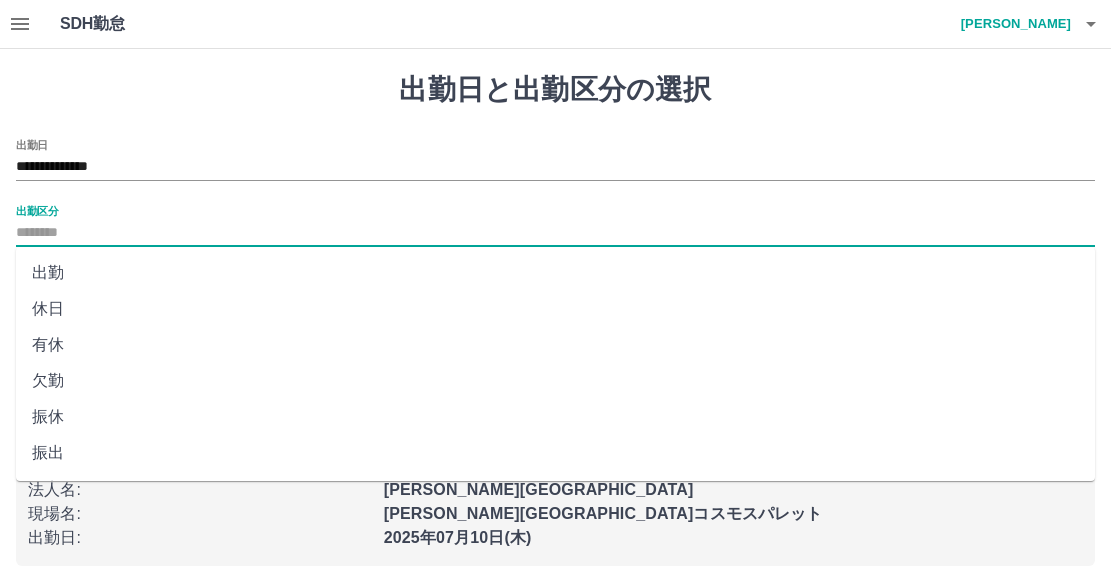 click on "出勤" at bounding box center [555, 273] 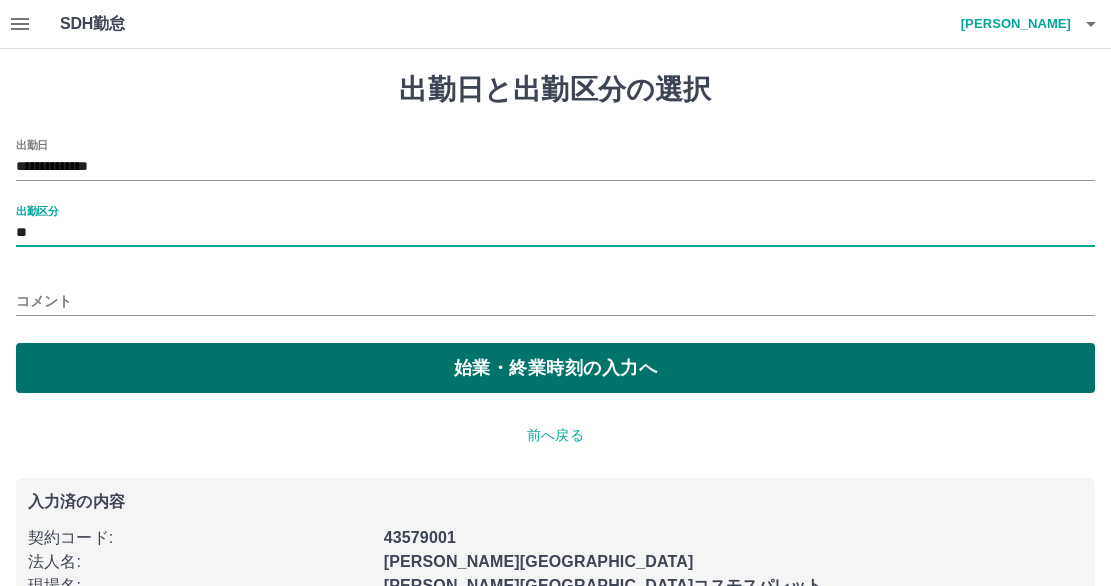 click on "始業・終業時刻の入力へ" at bounding box center [555, 368] 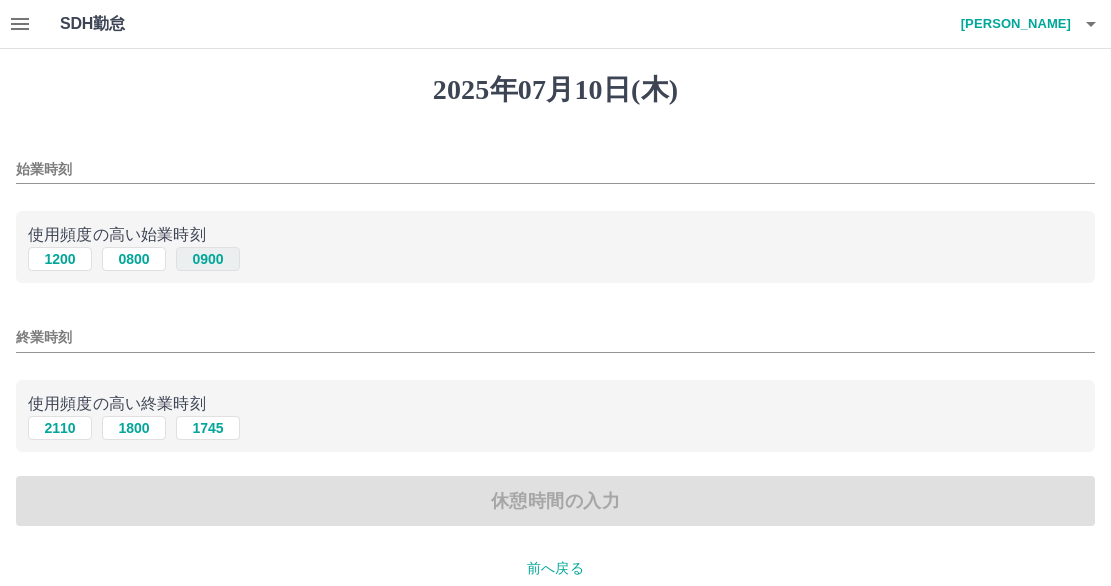 click on "0900" at bounding box center (208, 259) 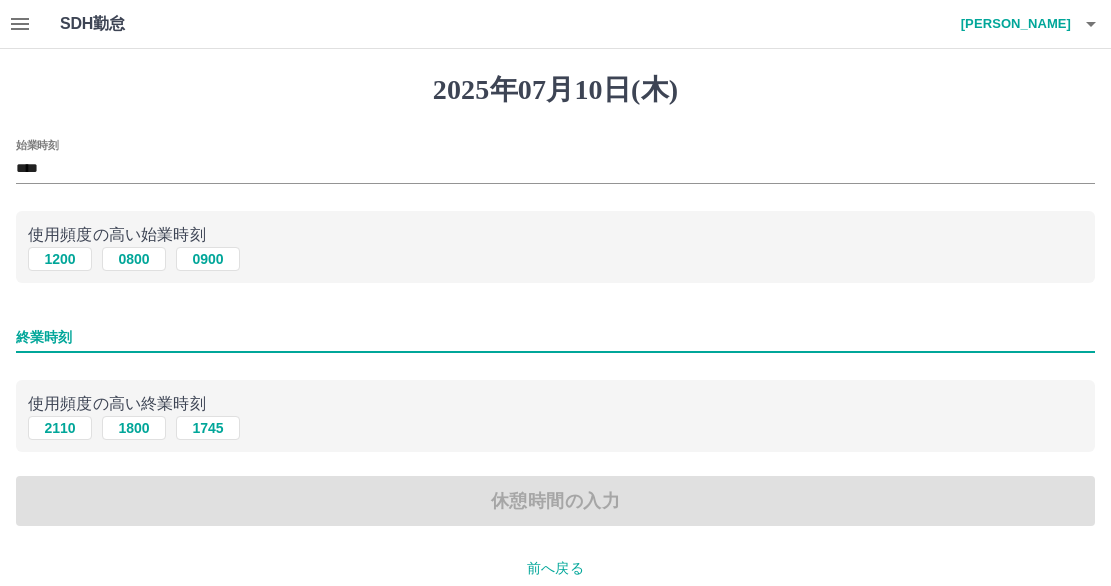 click on "終業時刻" at bounding box center (555, 337) 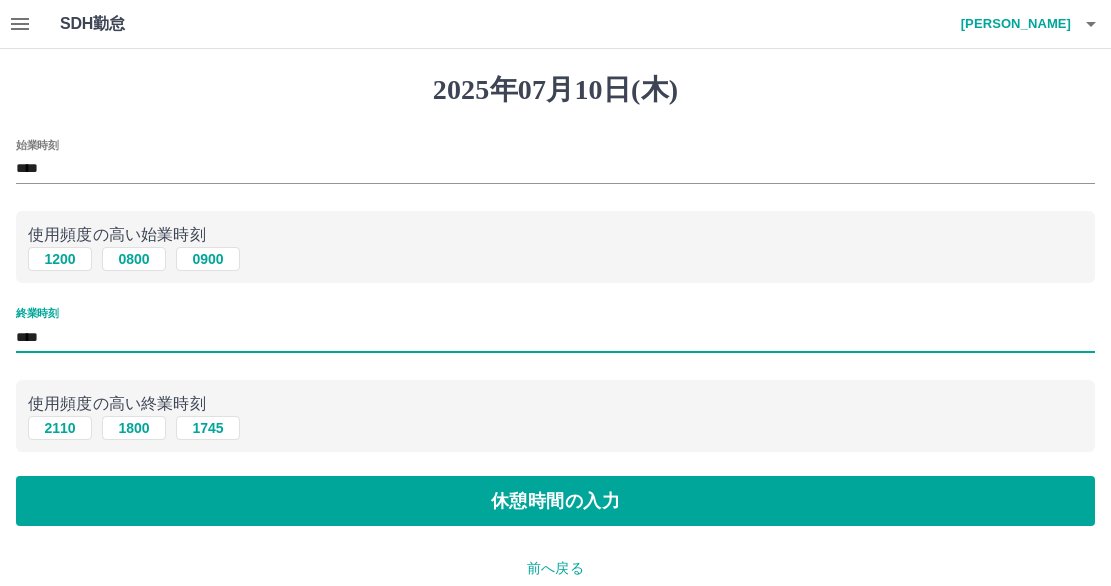 type on "****" 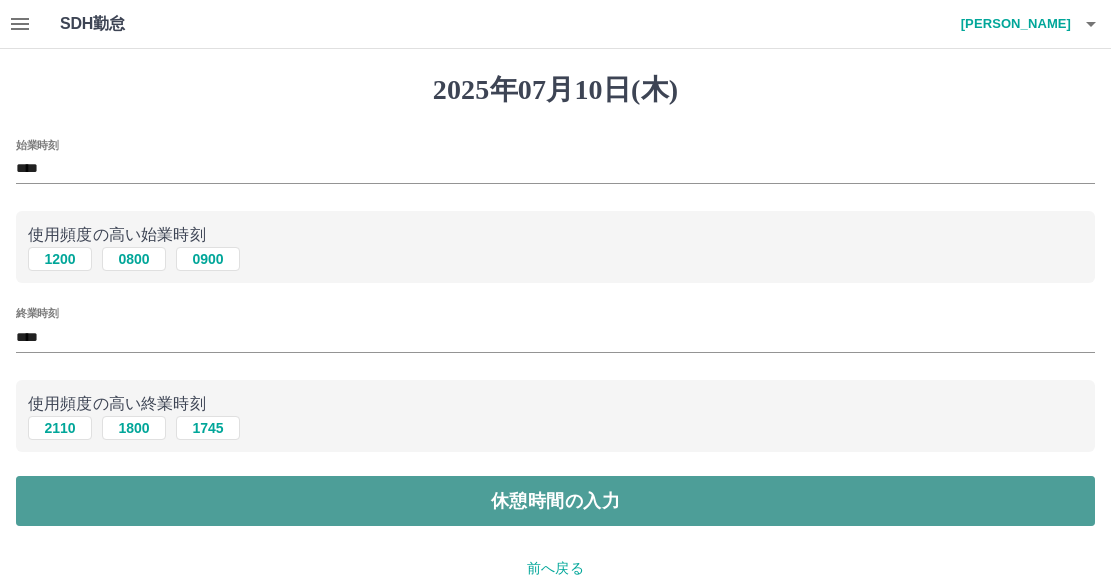 click on "休憩時間の入力" at bounding box center (555, 501) 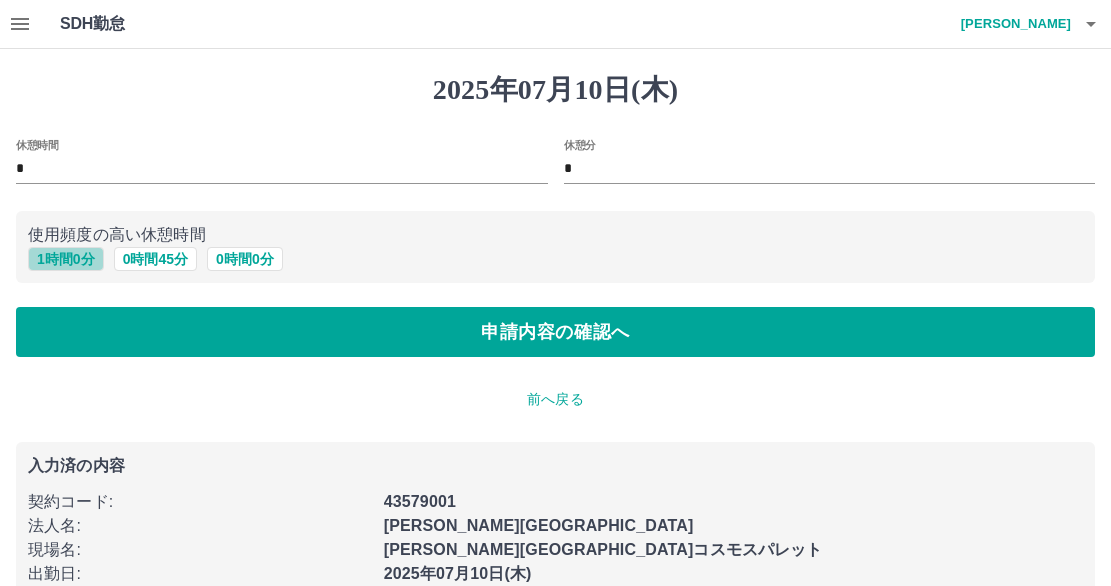click on "1 時間 0 分" at bounding box center [66, 259] 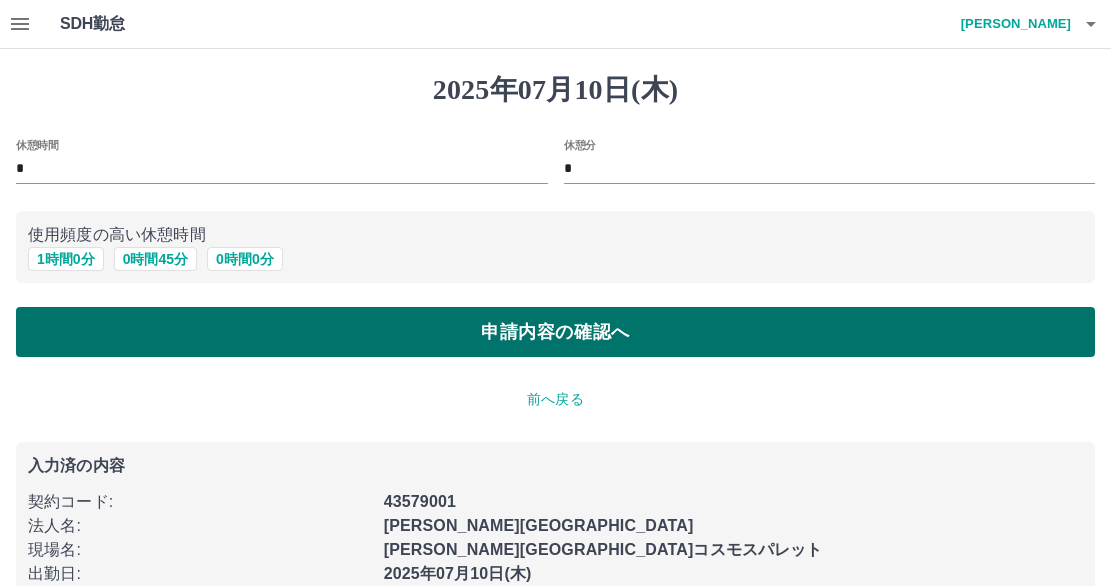 click on "申請内容の確認へ" at bounding box center (555, 332) 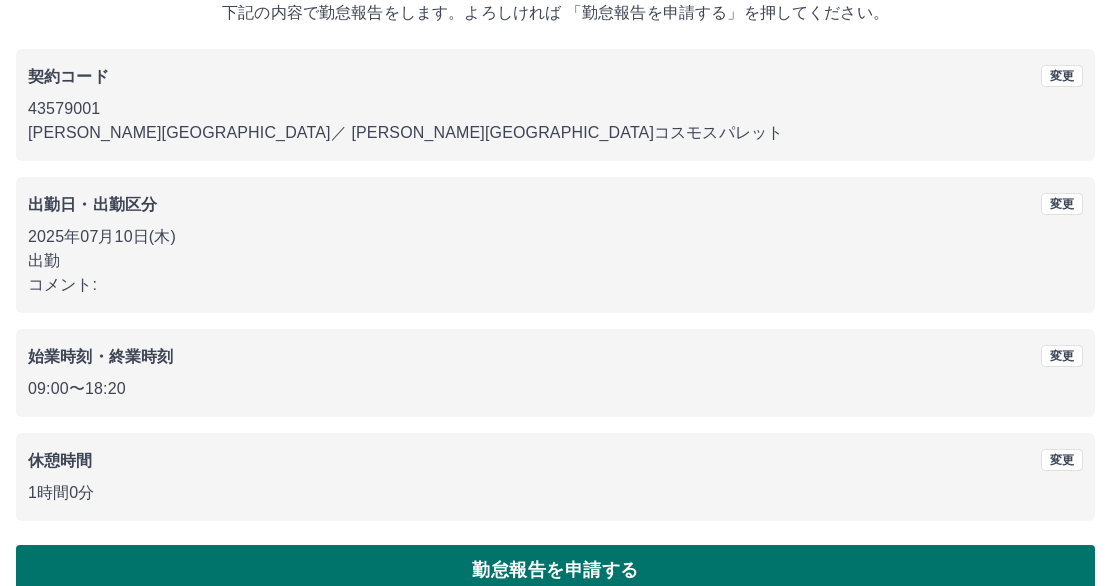 scroll, scrollTop: 163, scrollLeft: 0, axis: vertical 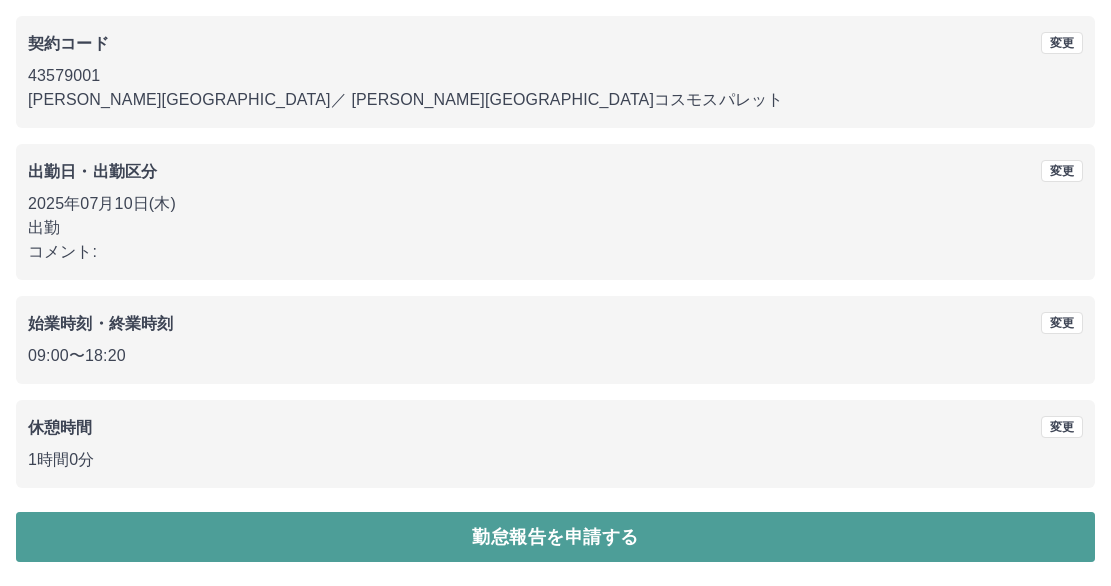 click on "勤怠報告を申請する" at bounding box center (555, 537) 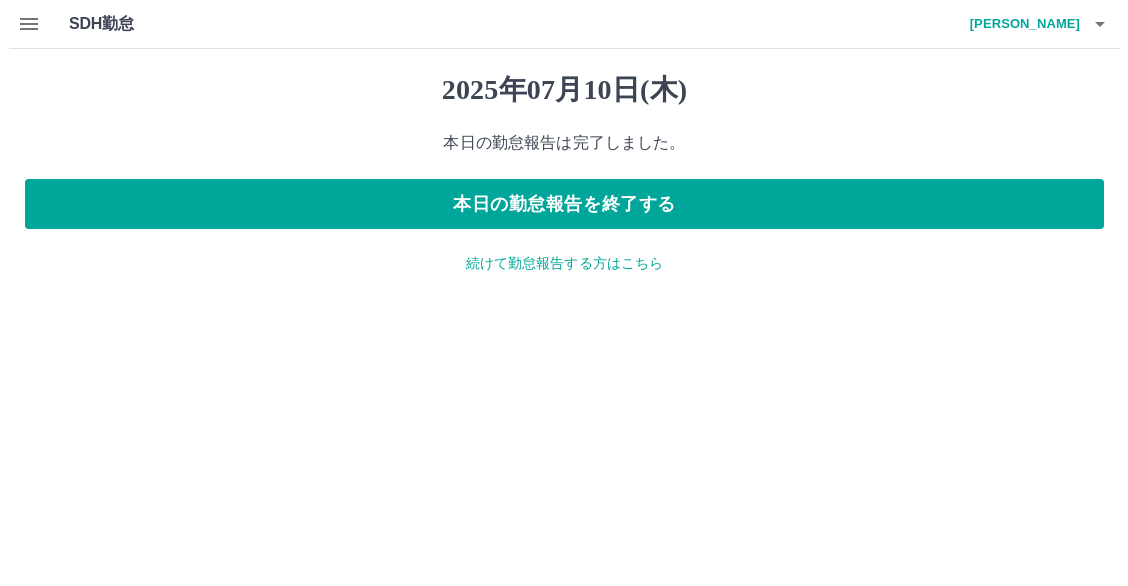 scroll, scrollTop: 0, scrollLeft: 0, axis: both 